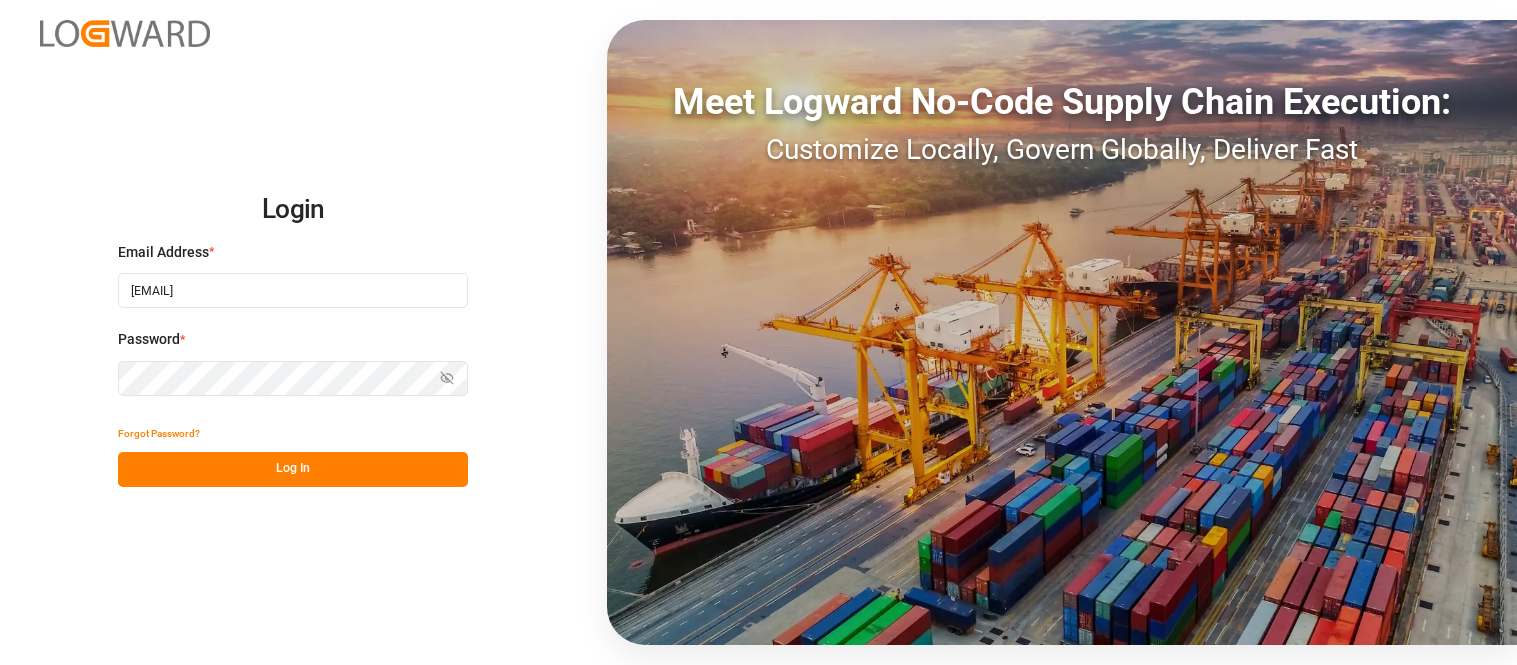 scroll, scrollTop: 0, scrollLeft: 0, axis: both 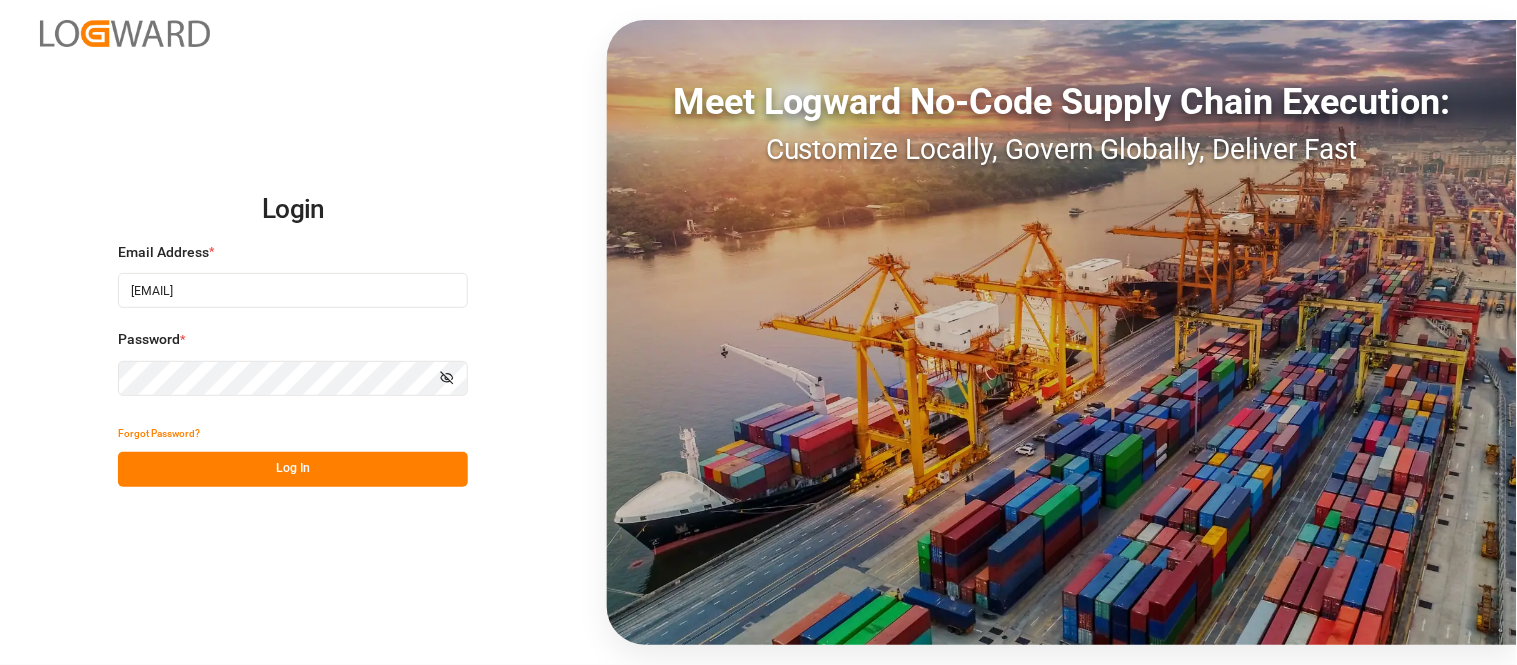click 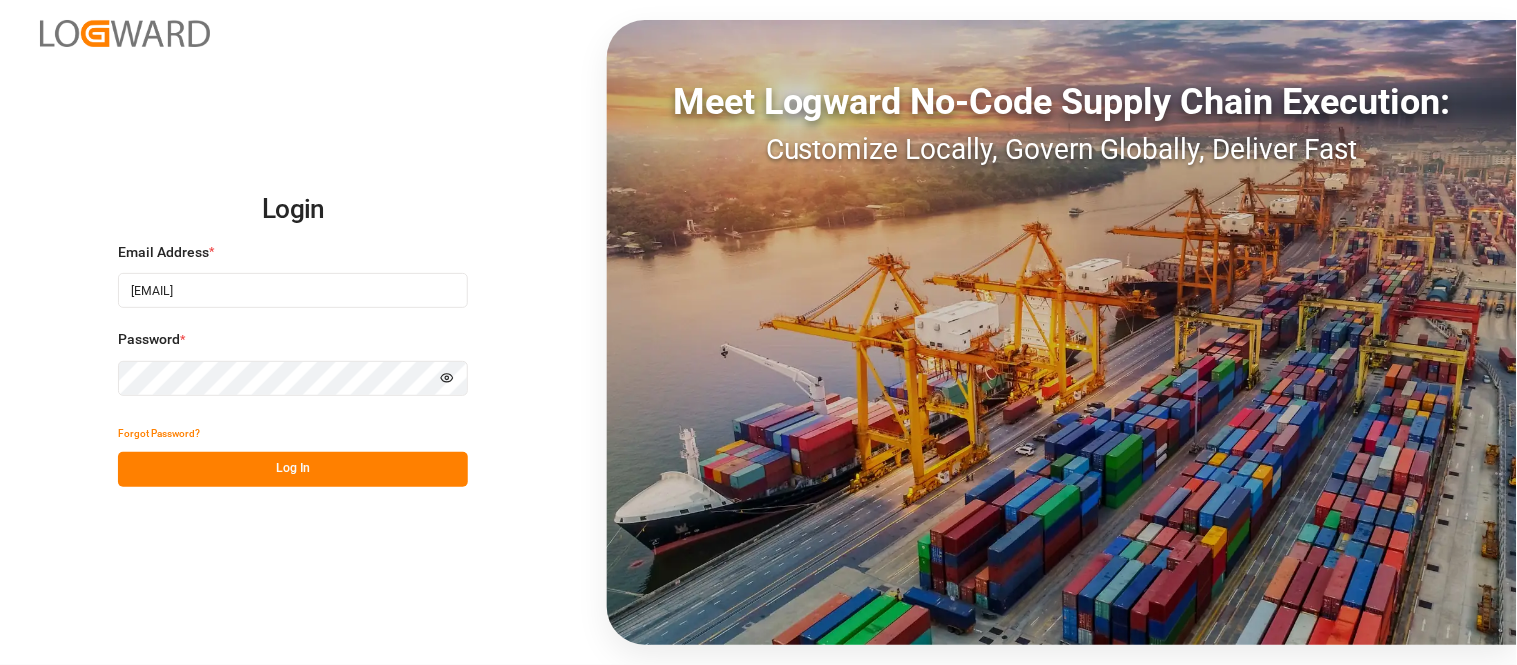 click on "Log In" at bounding box center [293, 469] 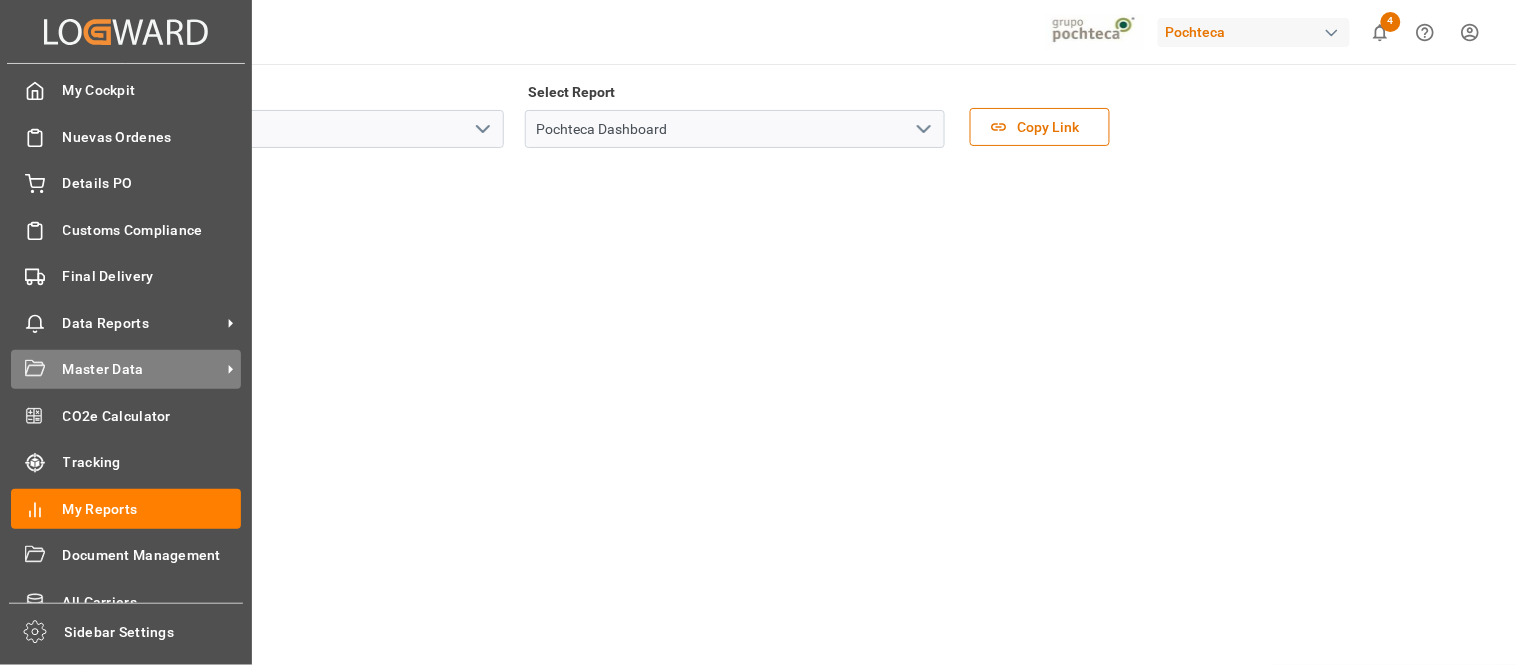 click on "Master Data" at bounding box center [142, 369] 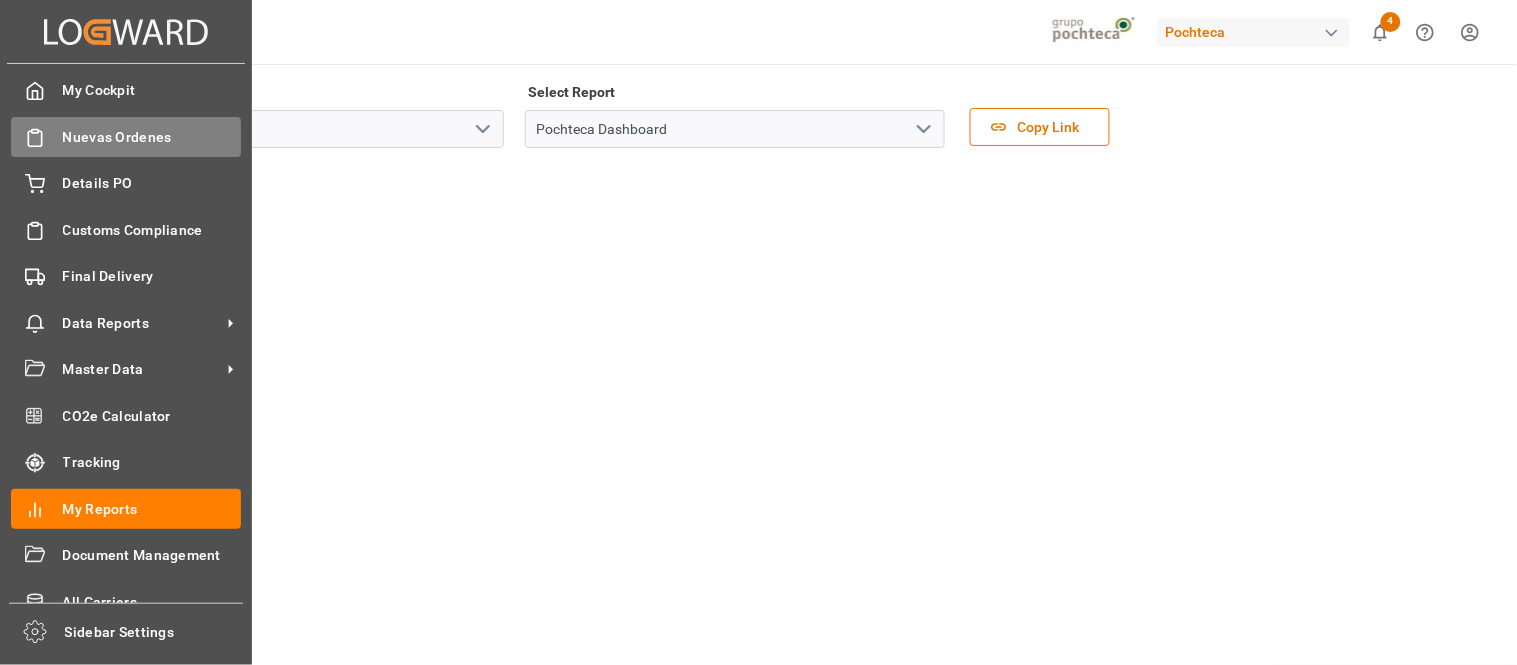 click on "Nuevas Ordenes" at bounding box center (152, 137) 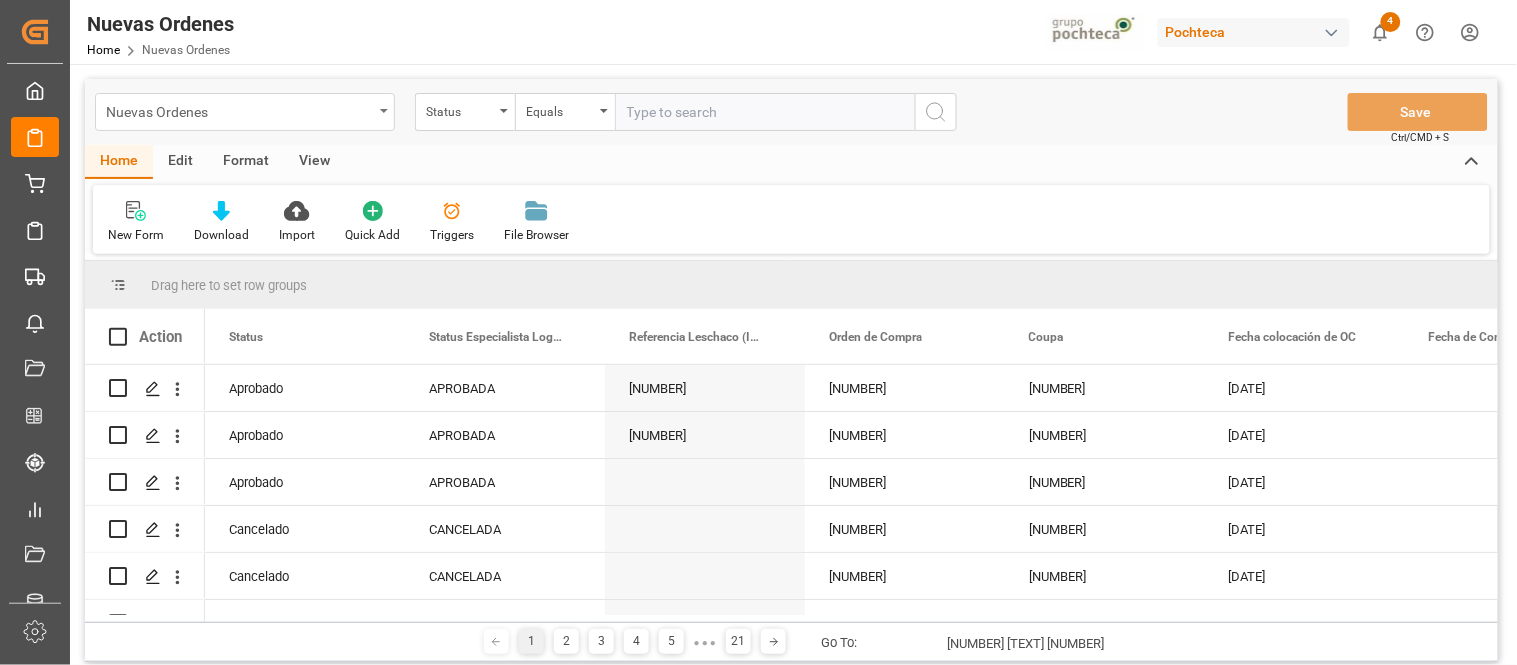 click on "Nuevas Ordenes" at bounding box center (245, 112) 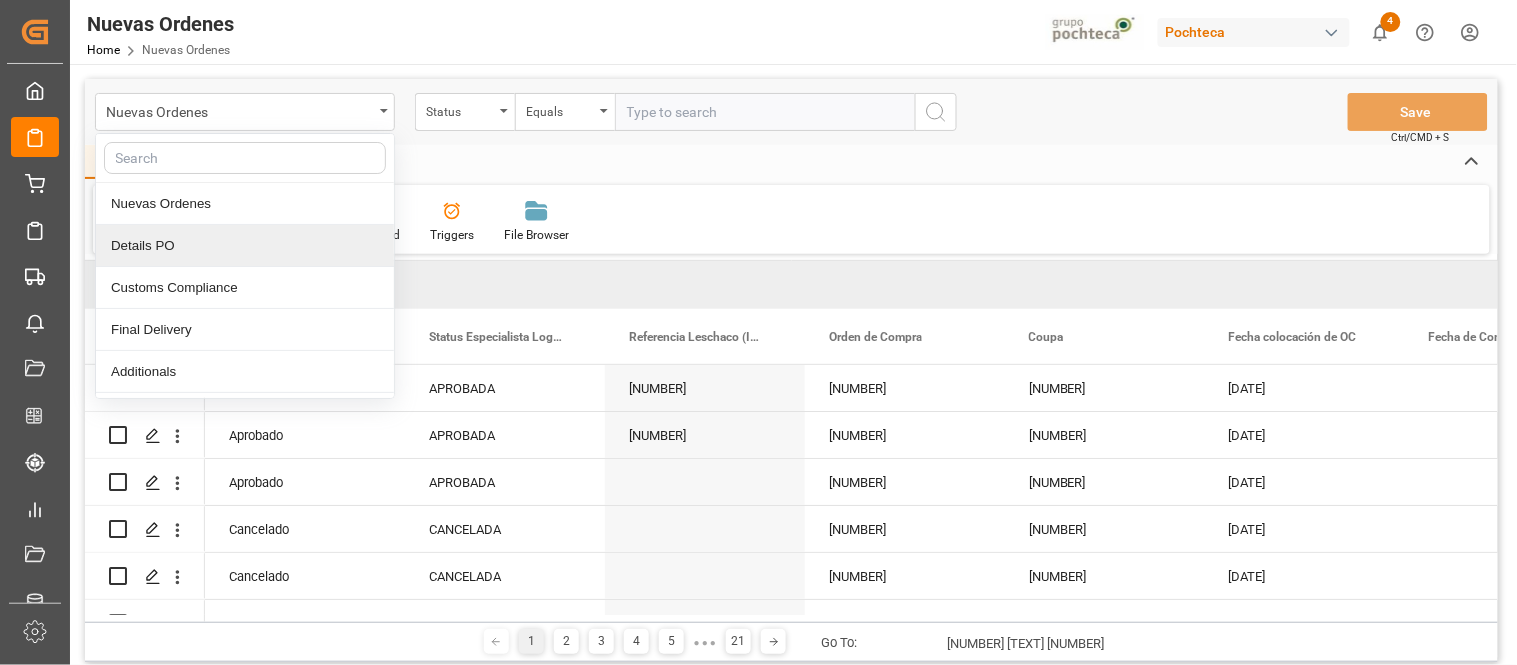click on "Details PO" at bounding box center [245, 246] 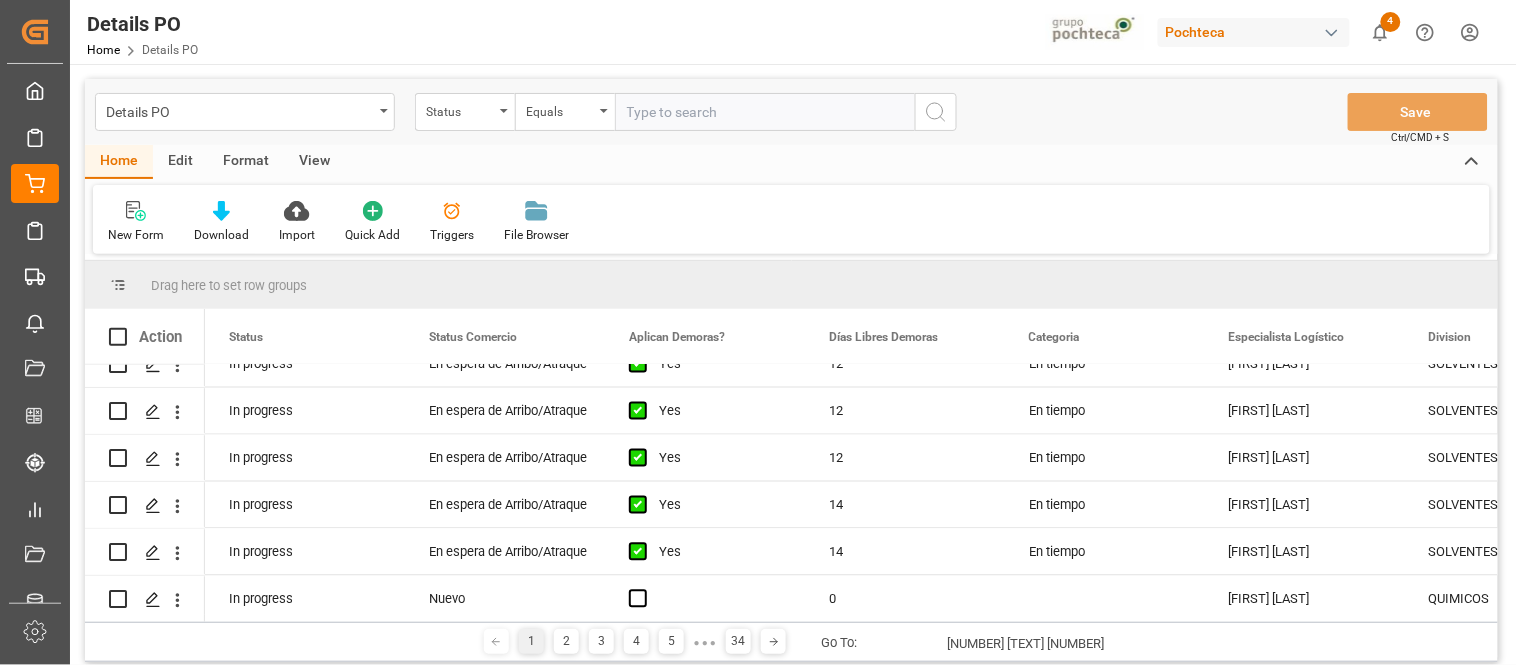 scroll, scrollTop: 1111, scrollLeft: 0, axis: vertical 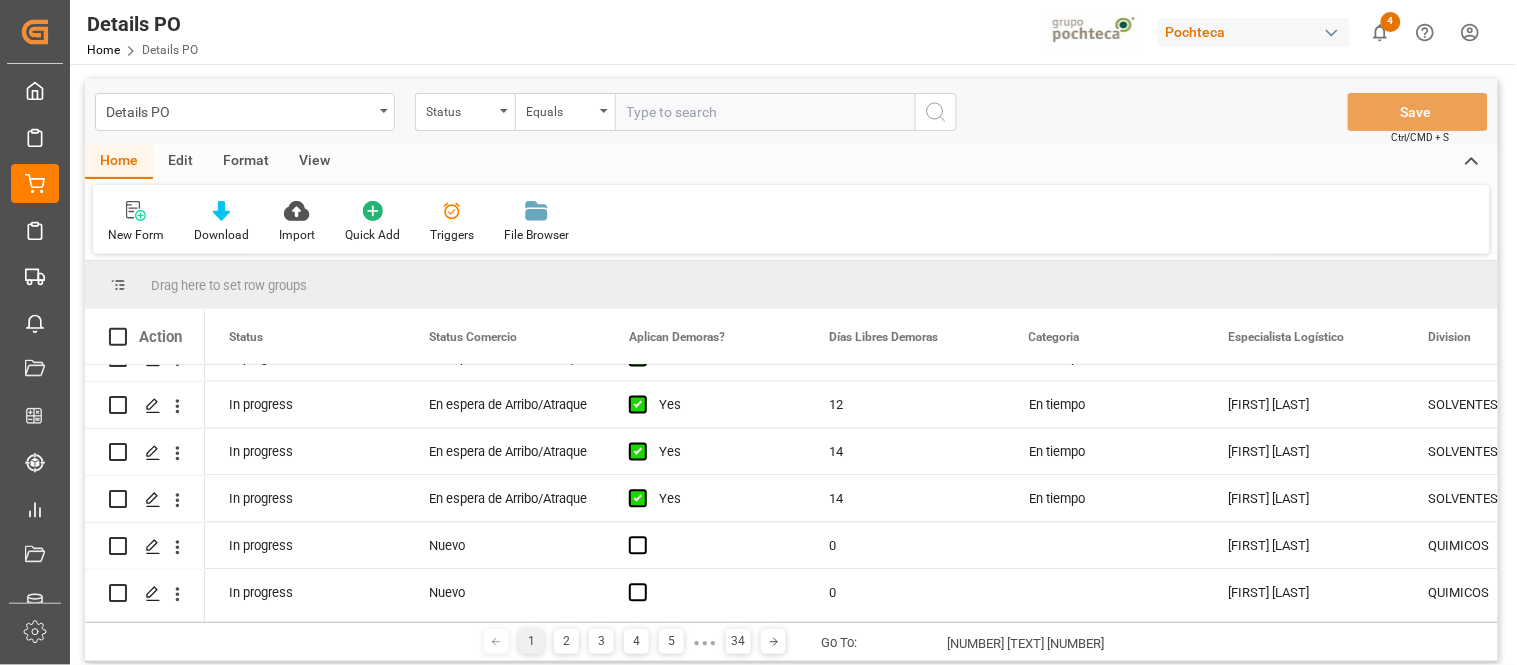 click on "View" at bounding box center (314, 162) 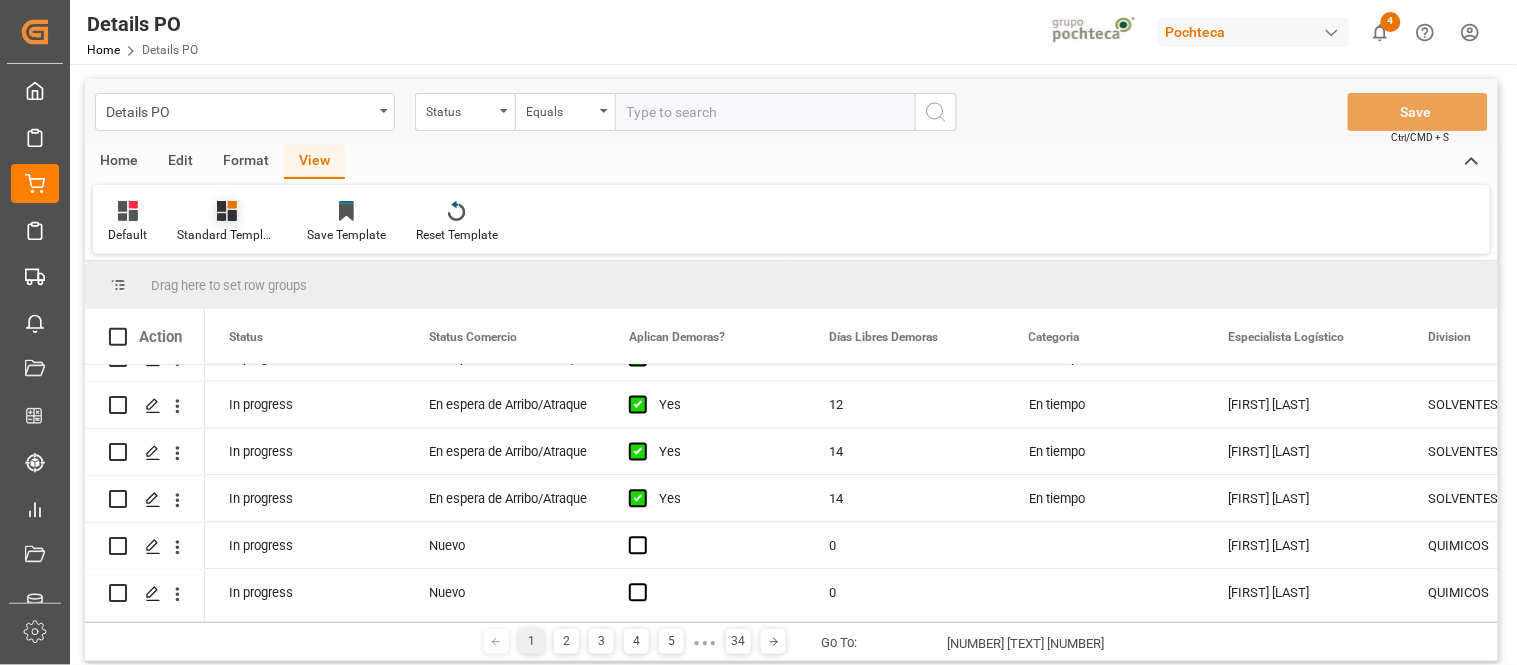 click on "Standard Templates" at bounding box center [227, 235] 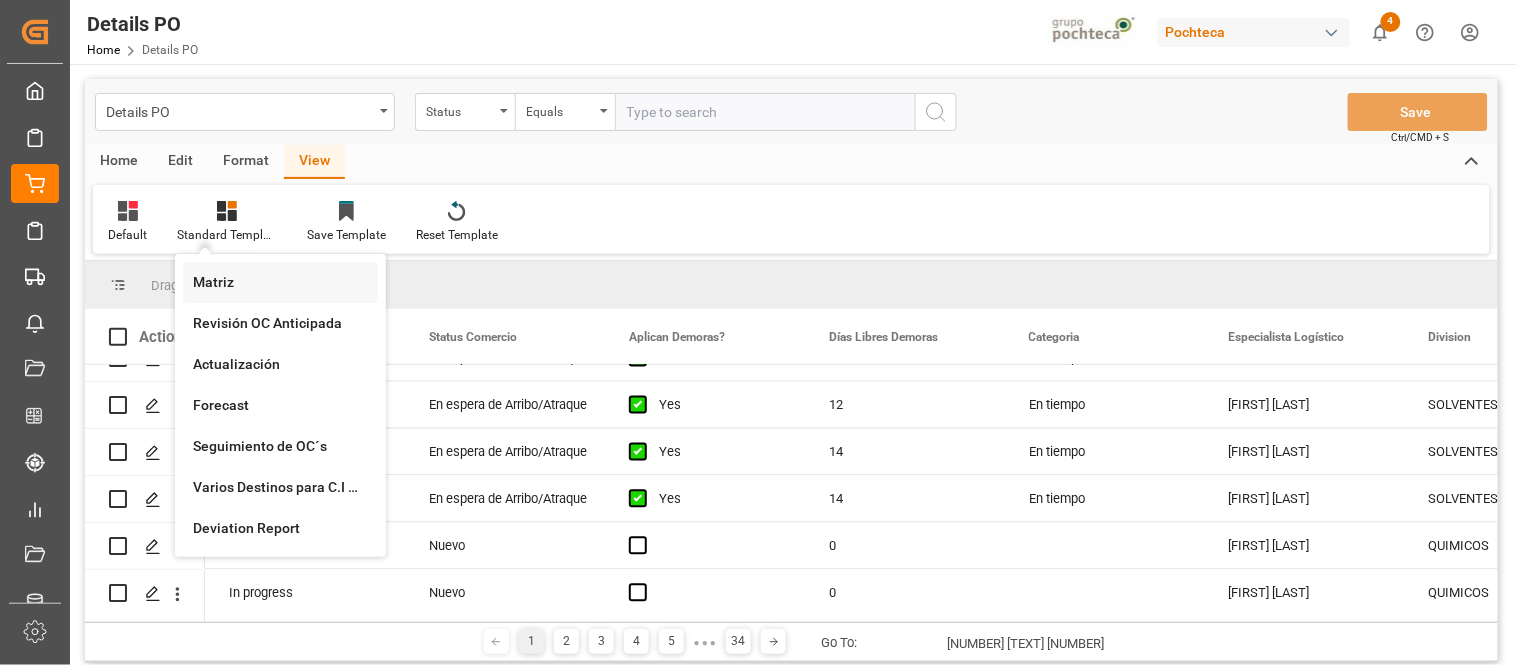 click on "Matriz" at bounding box center [280, 282] 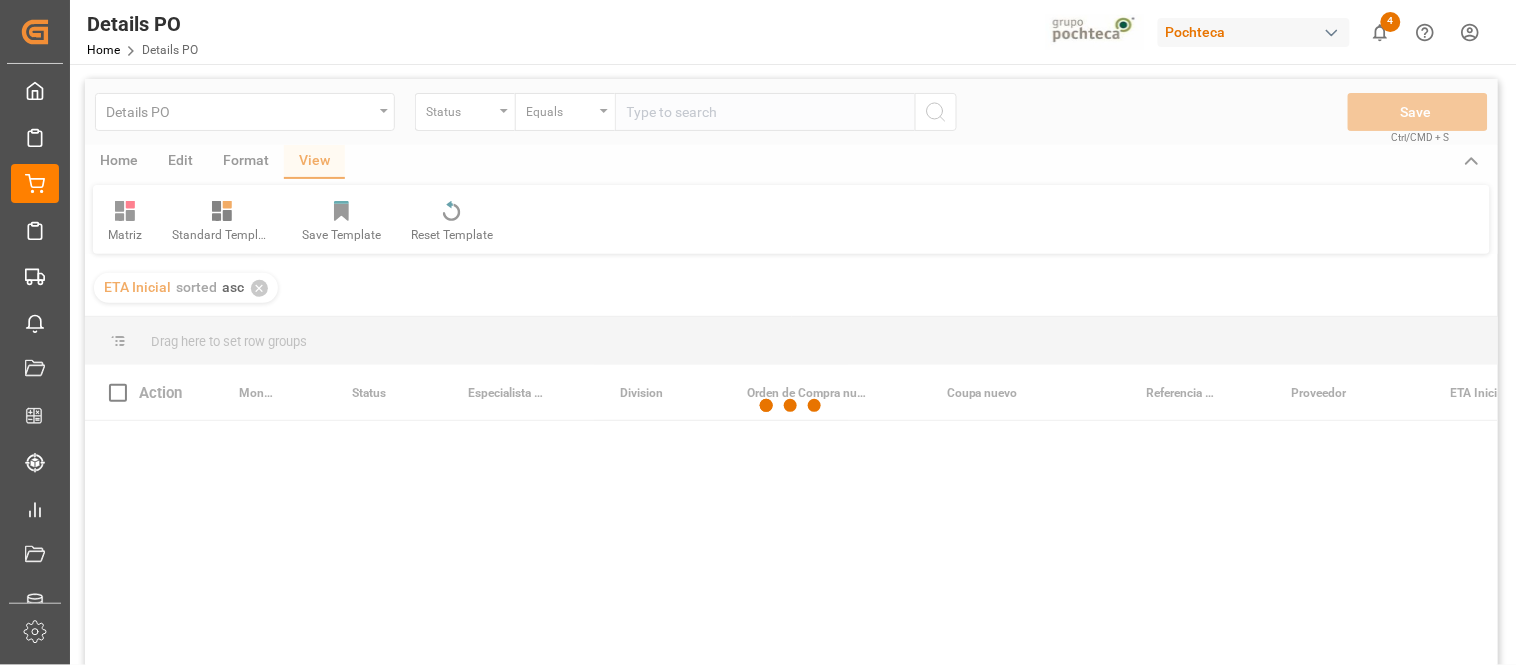 scroll, scrollTop: 0, scrollLeft: 0, axis: both 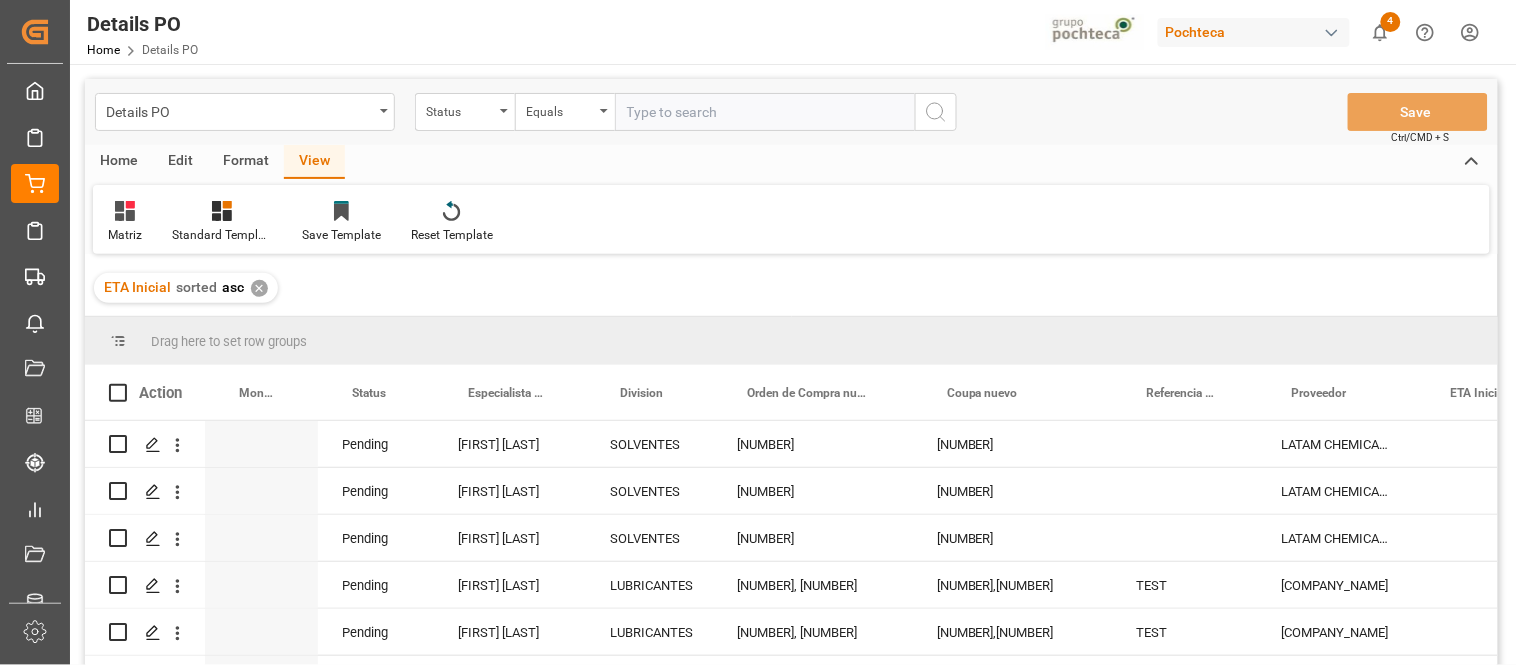 click on "Home" at bounding box center (119, 162) 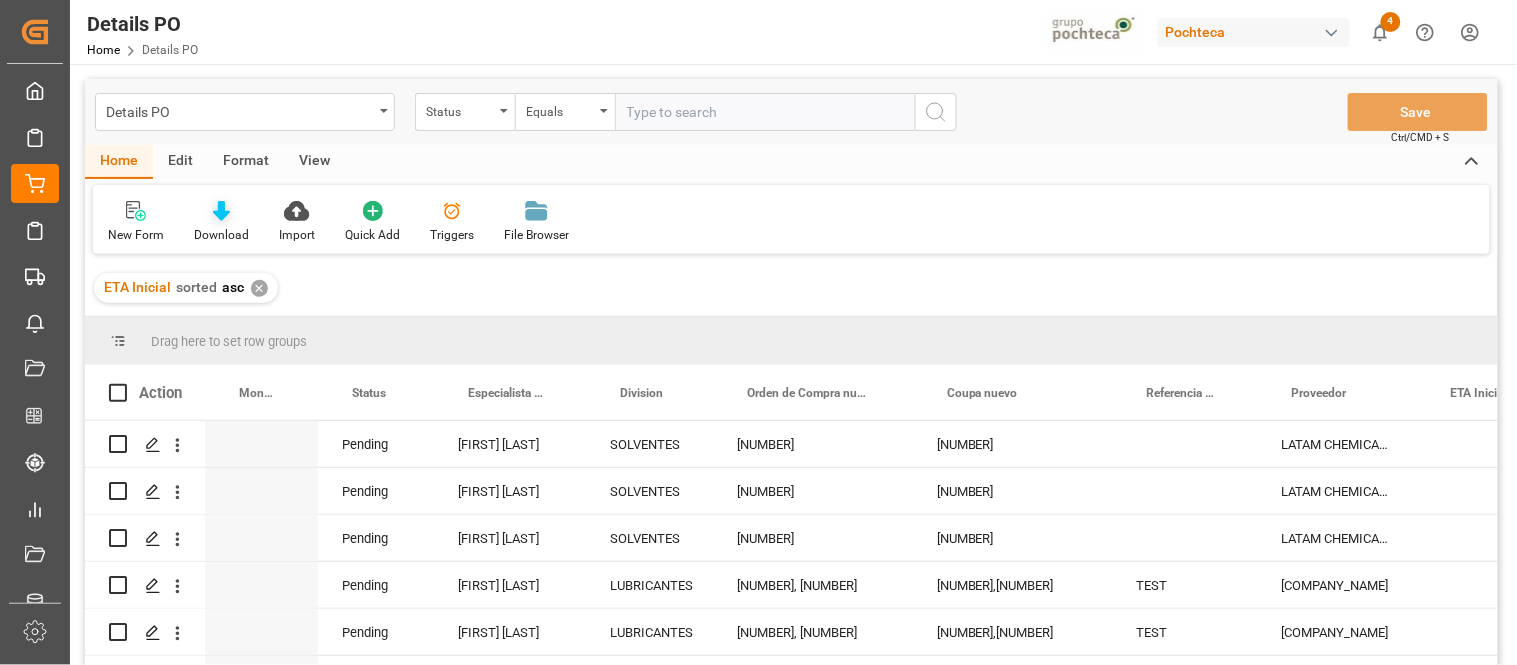 click on "Download" at bounding box center [221, 235] 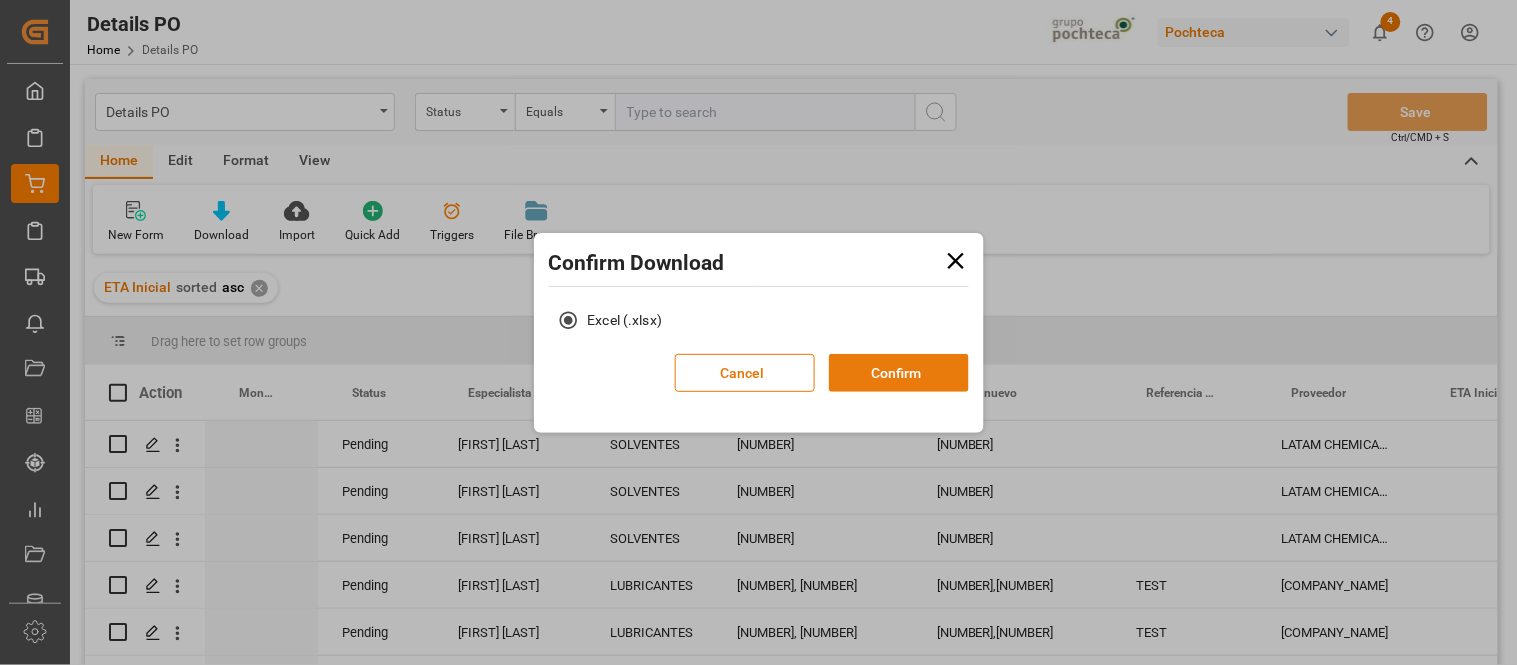 click on "Confirm" at bounding box center [899, 373] 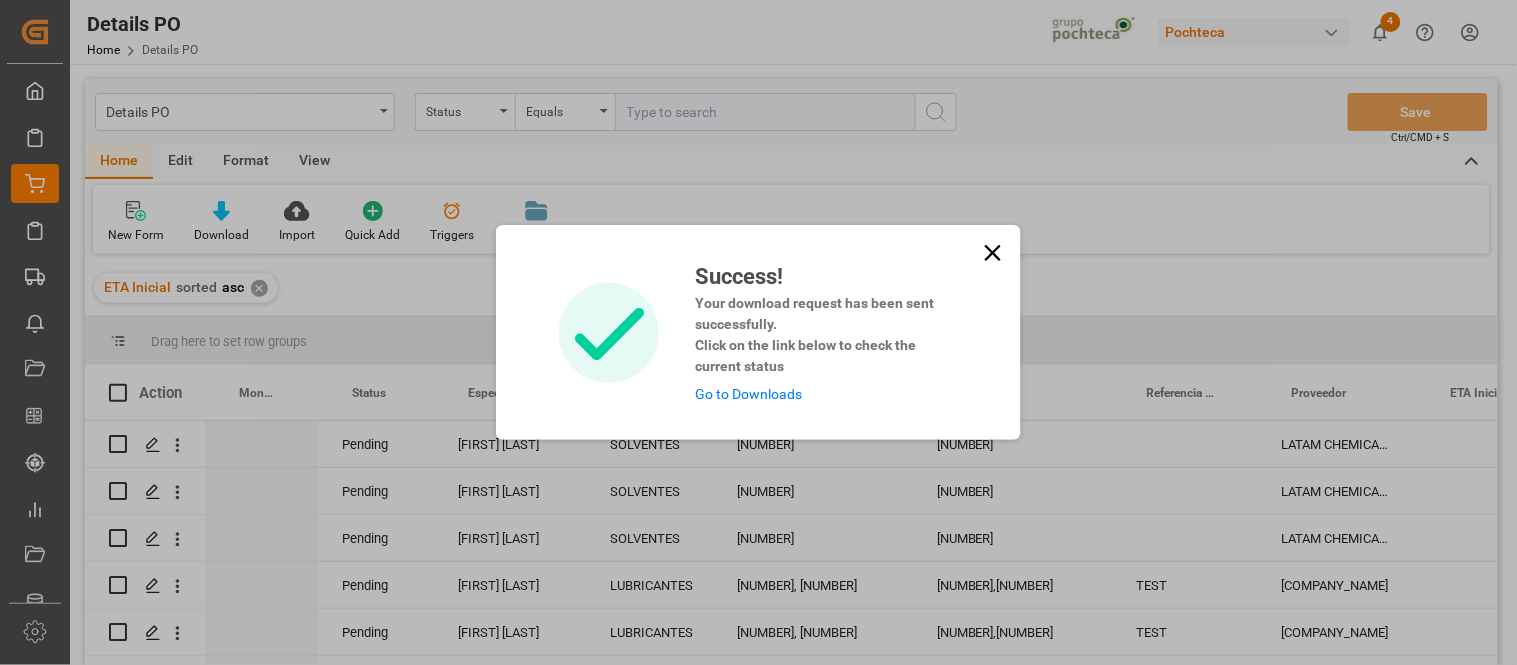 click 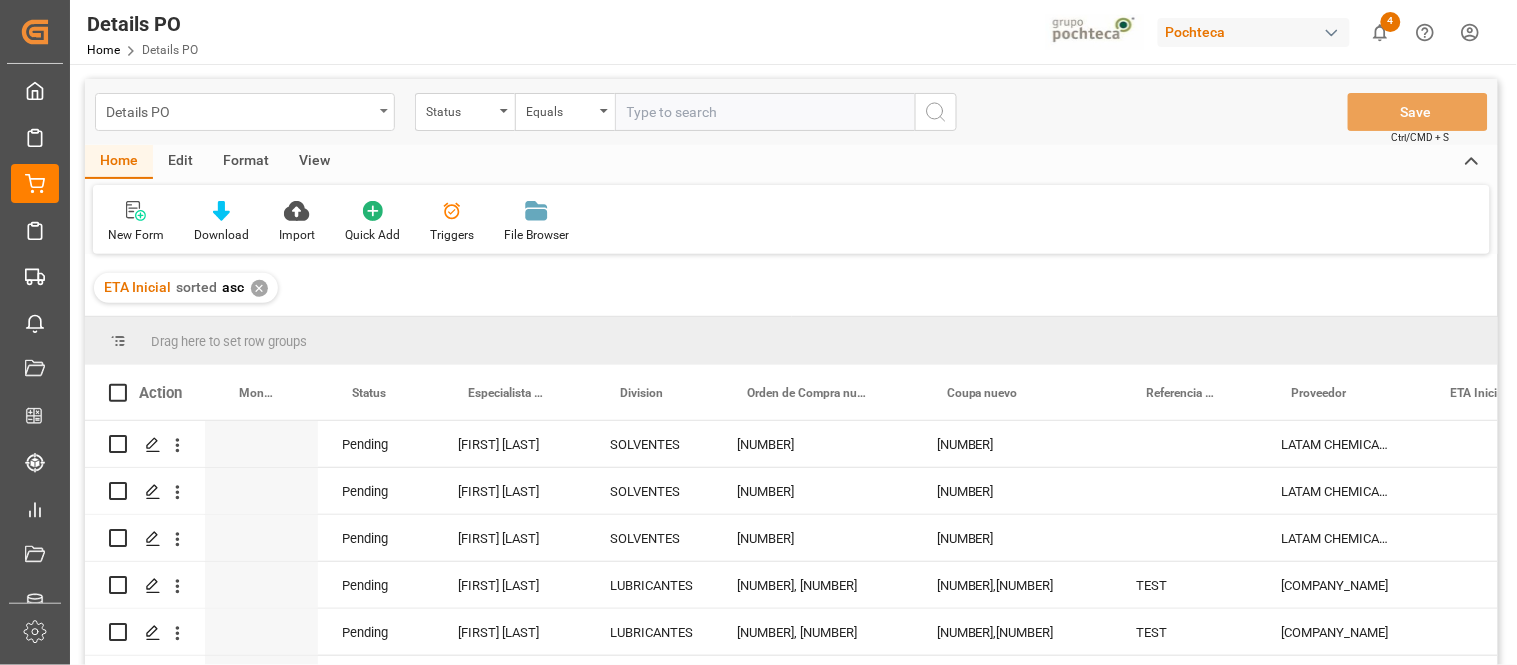 click on "Details PO" at bounding box center (239, 110) 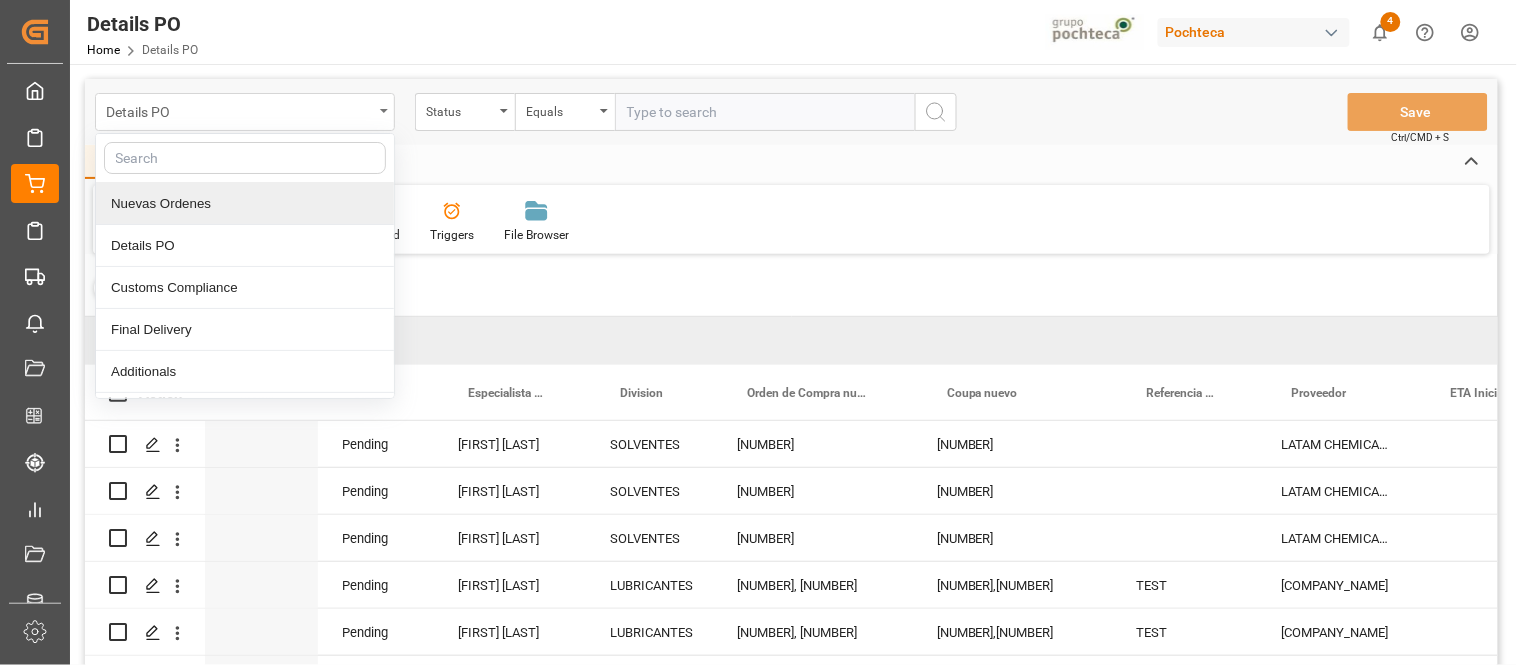 click on "Details PO" at bounding box center (245, 112) 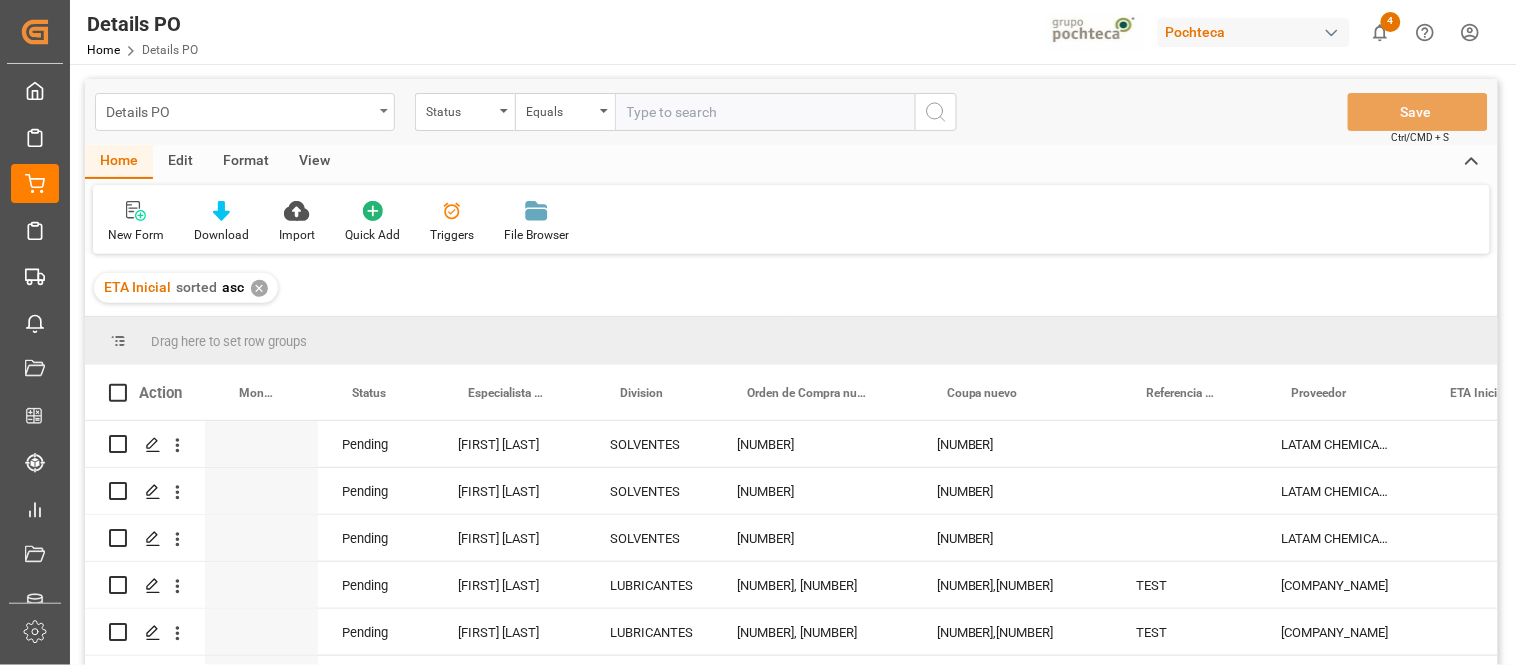 click at bounding box center [384, 111] 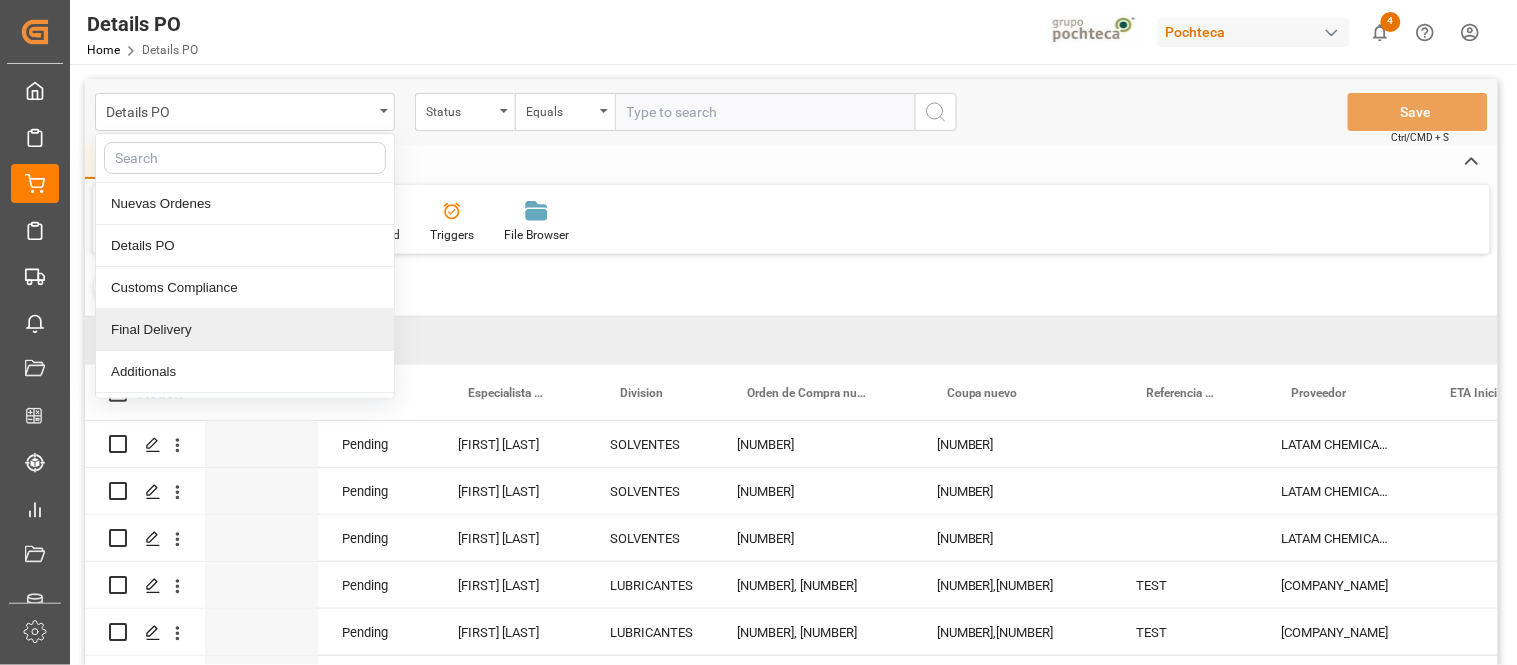 click on "Final Delivery" at bounding box center [245, 330] 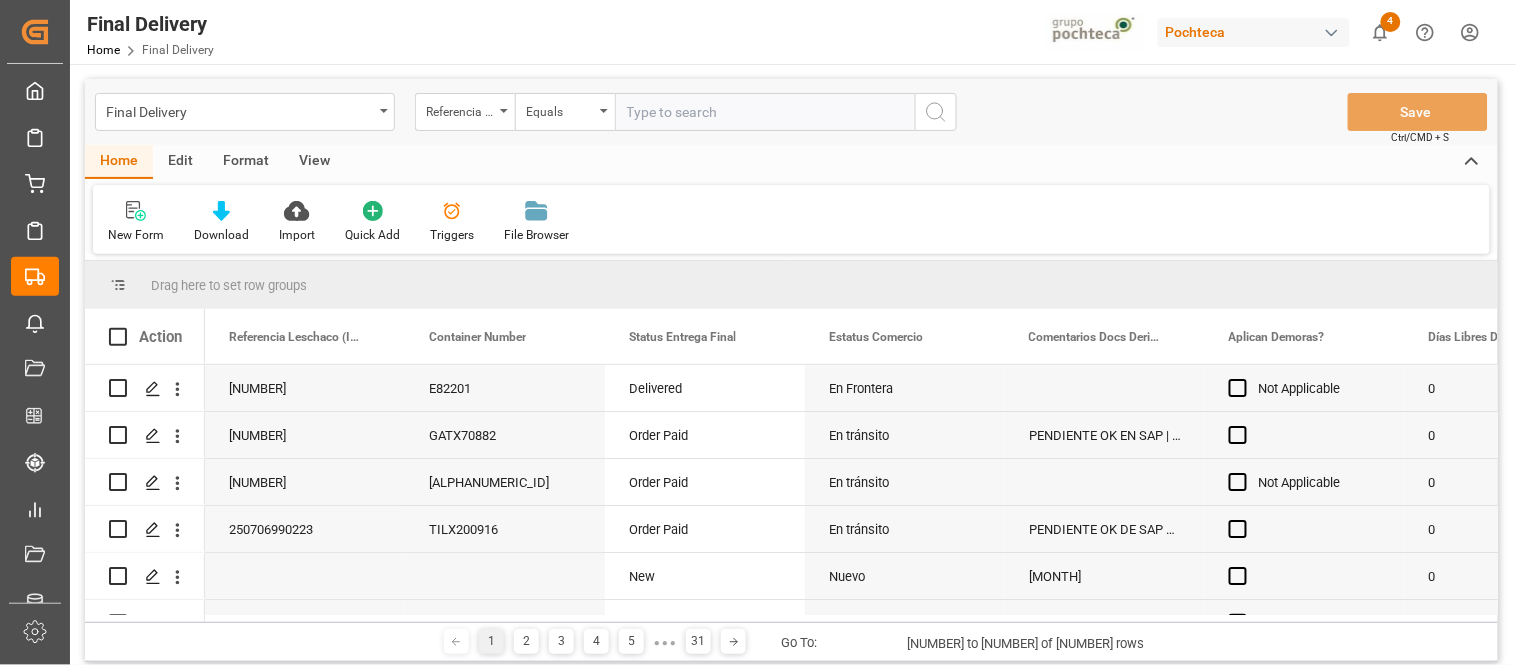 click on "View" at bounding box center [314, 162] 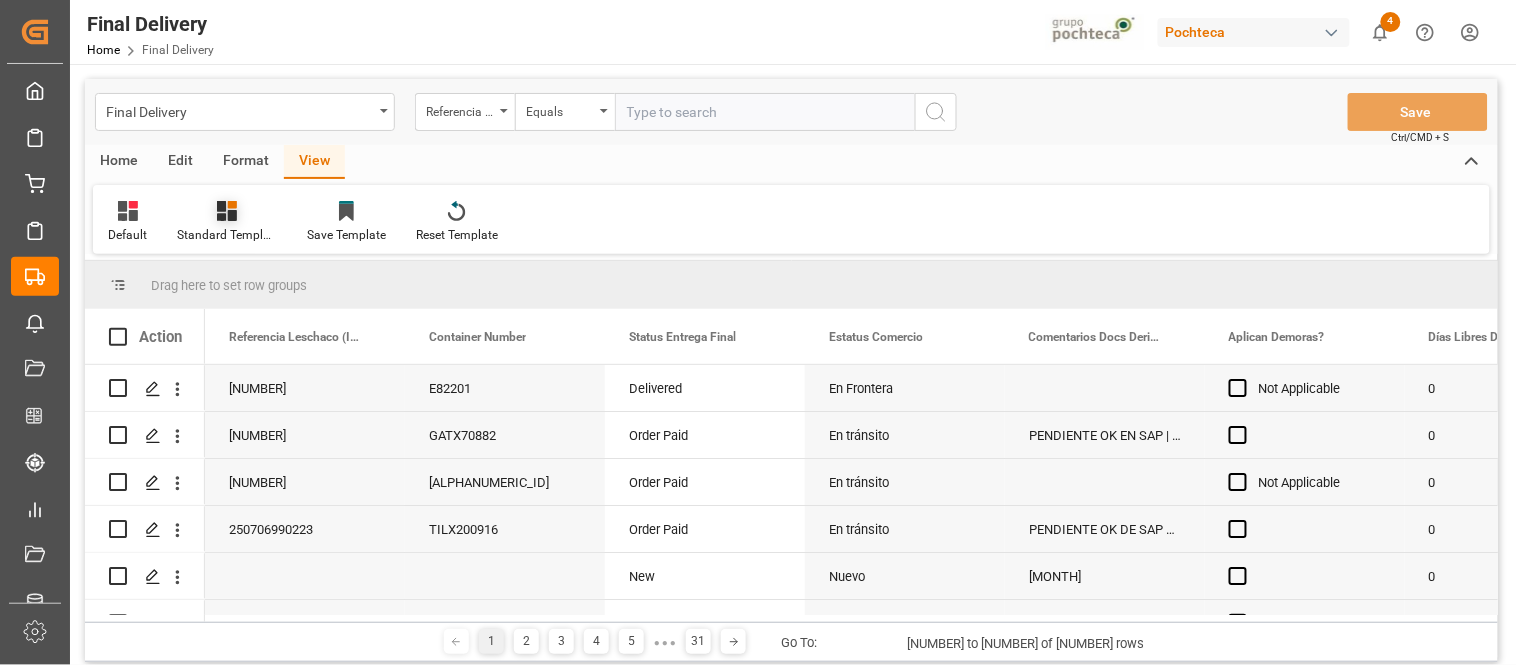 click at bounding box center [227, 210] 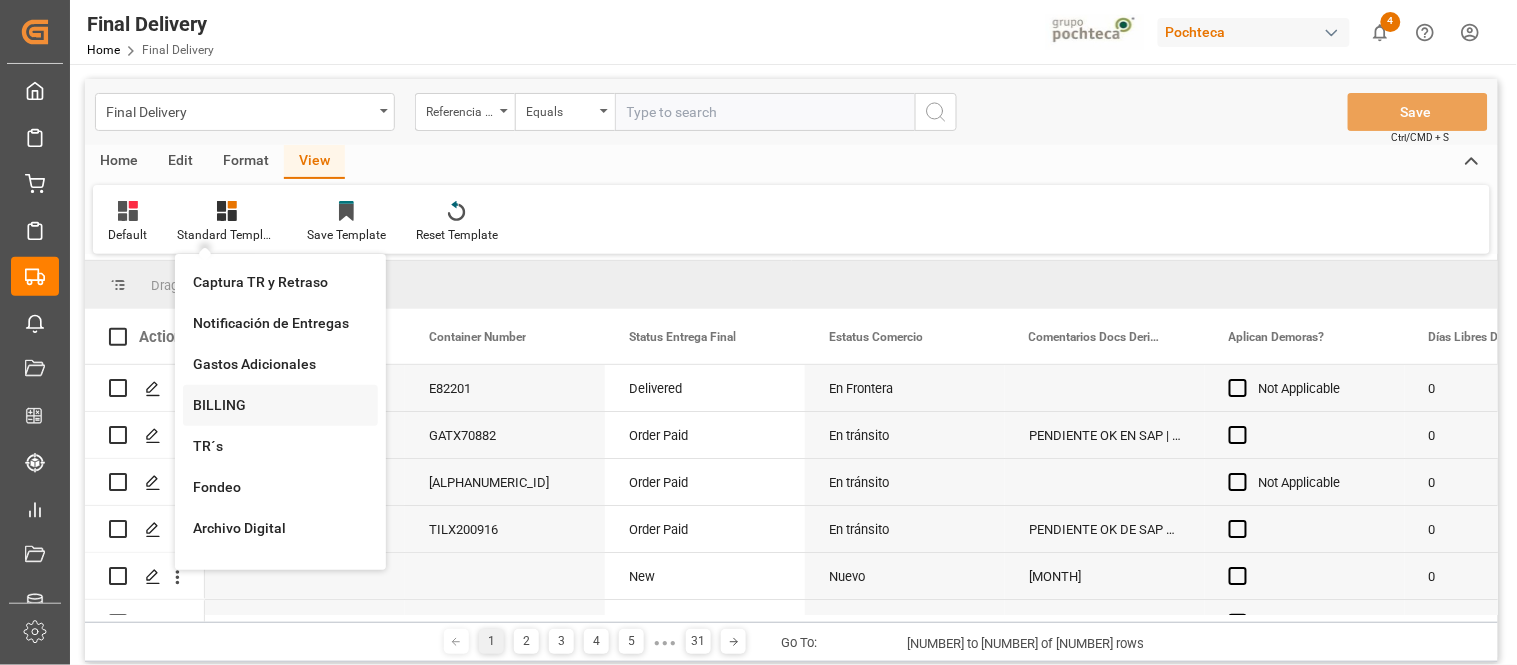 scroll, scrollTop: 68, scrollLeft: 0, axis: vertical 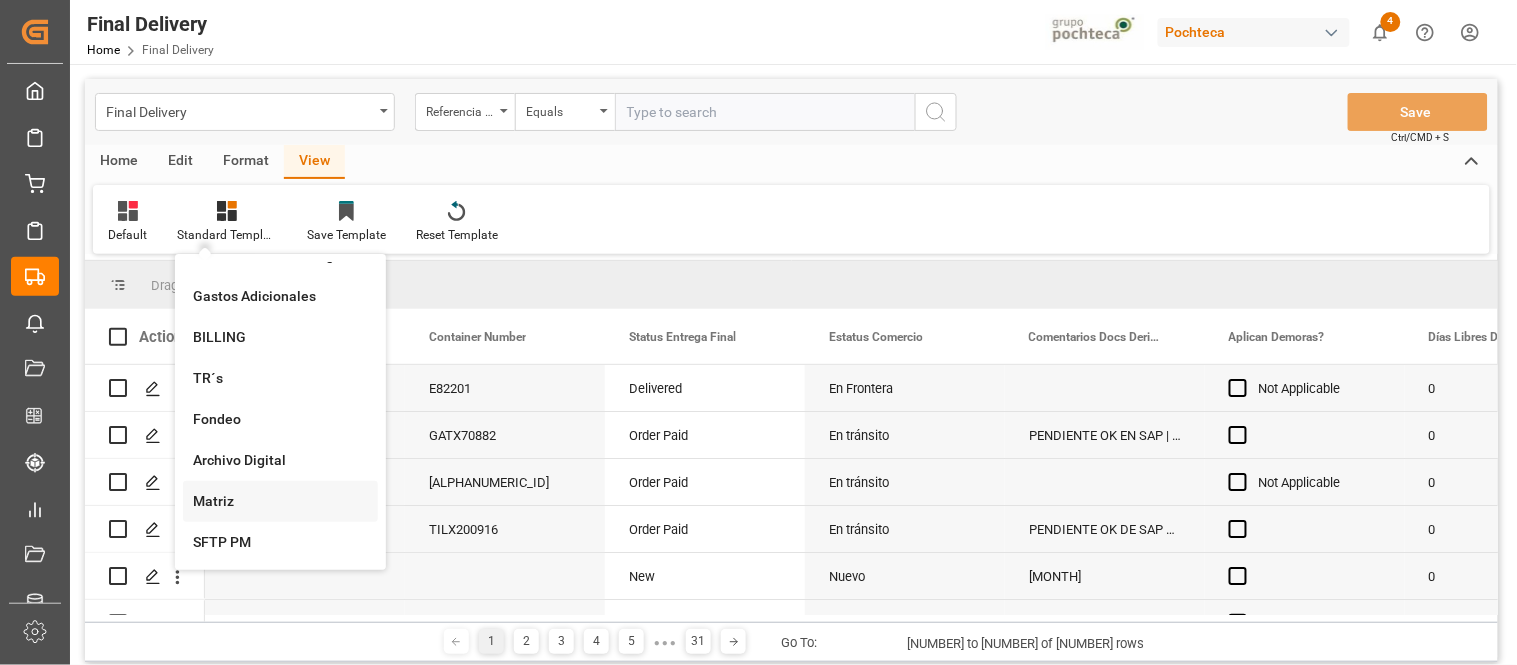 click on "Matriz" at bounding box center (280, 501) 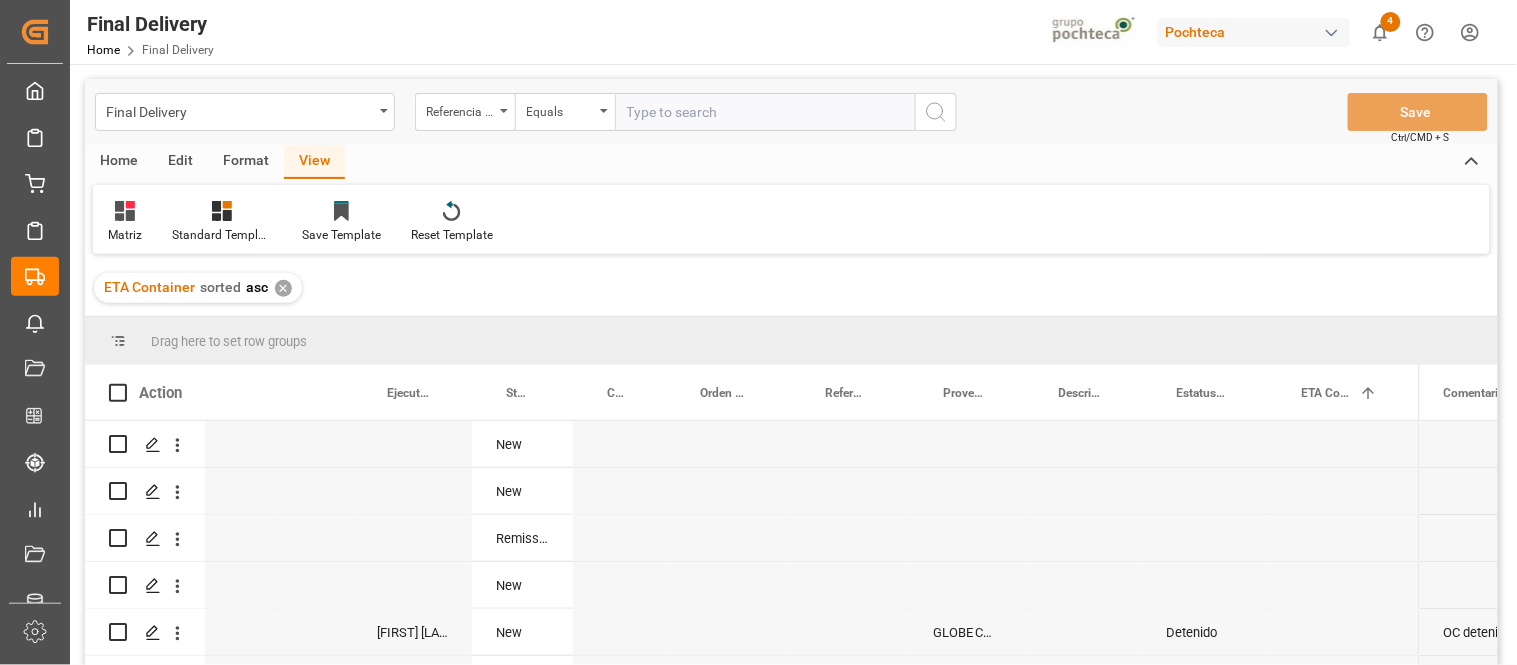click on "Home" at bounding box center [119, 162] 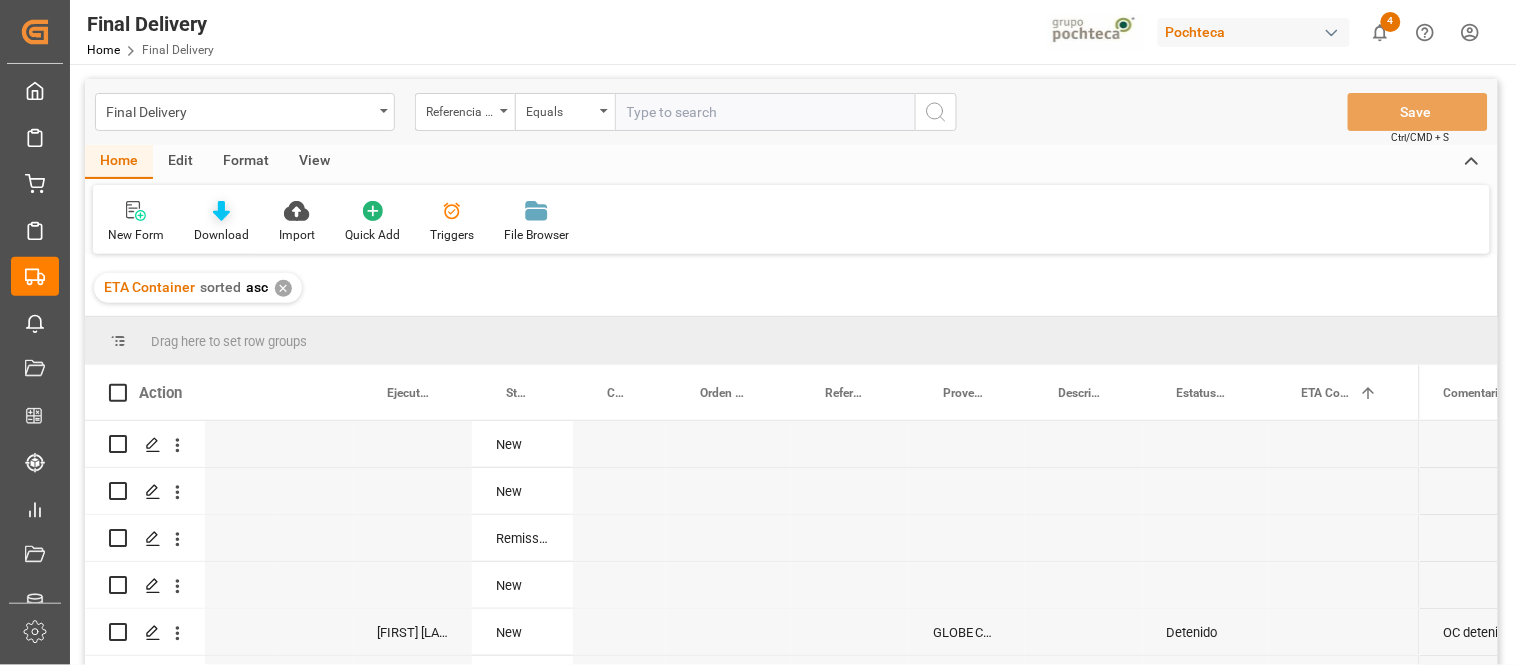 click on "Download" at bounding box center (221, 235) 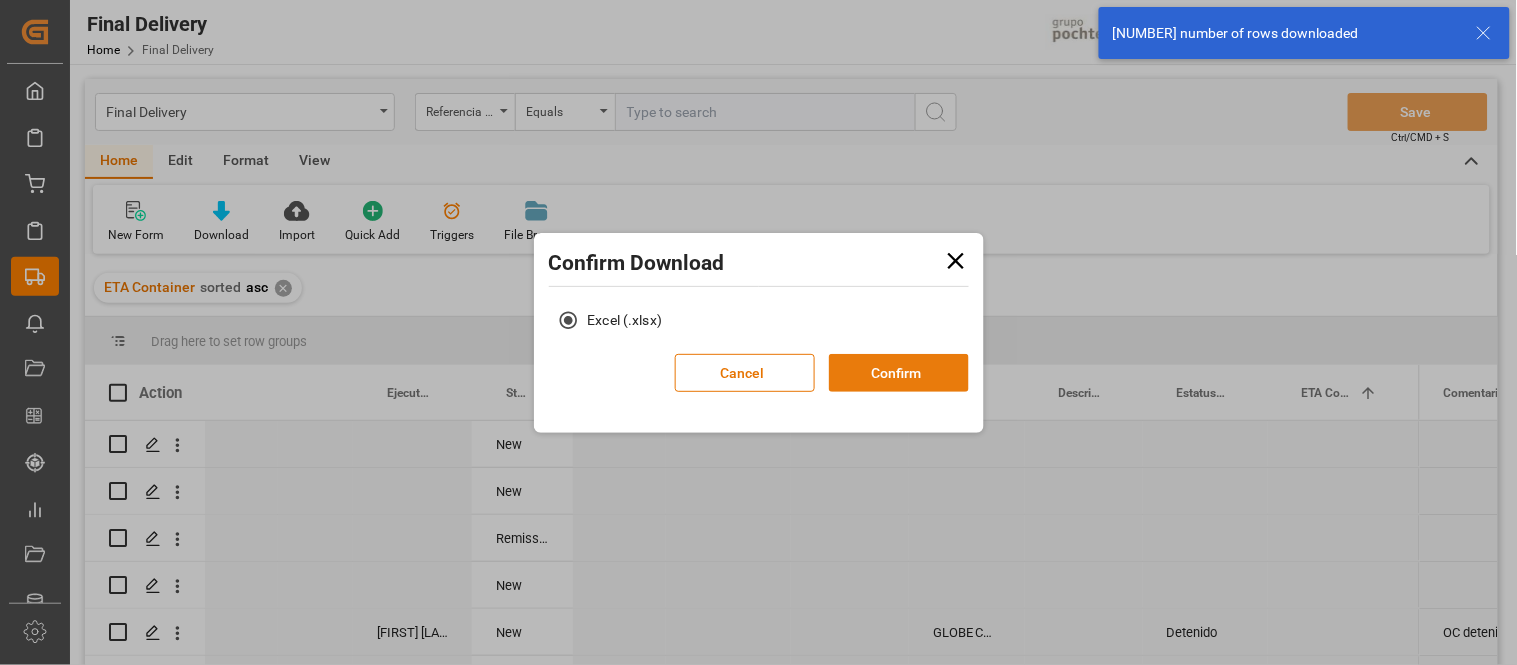 click on "Confirm" at bounding box center (899, 373) 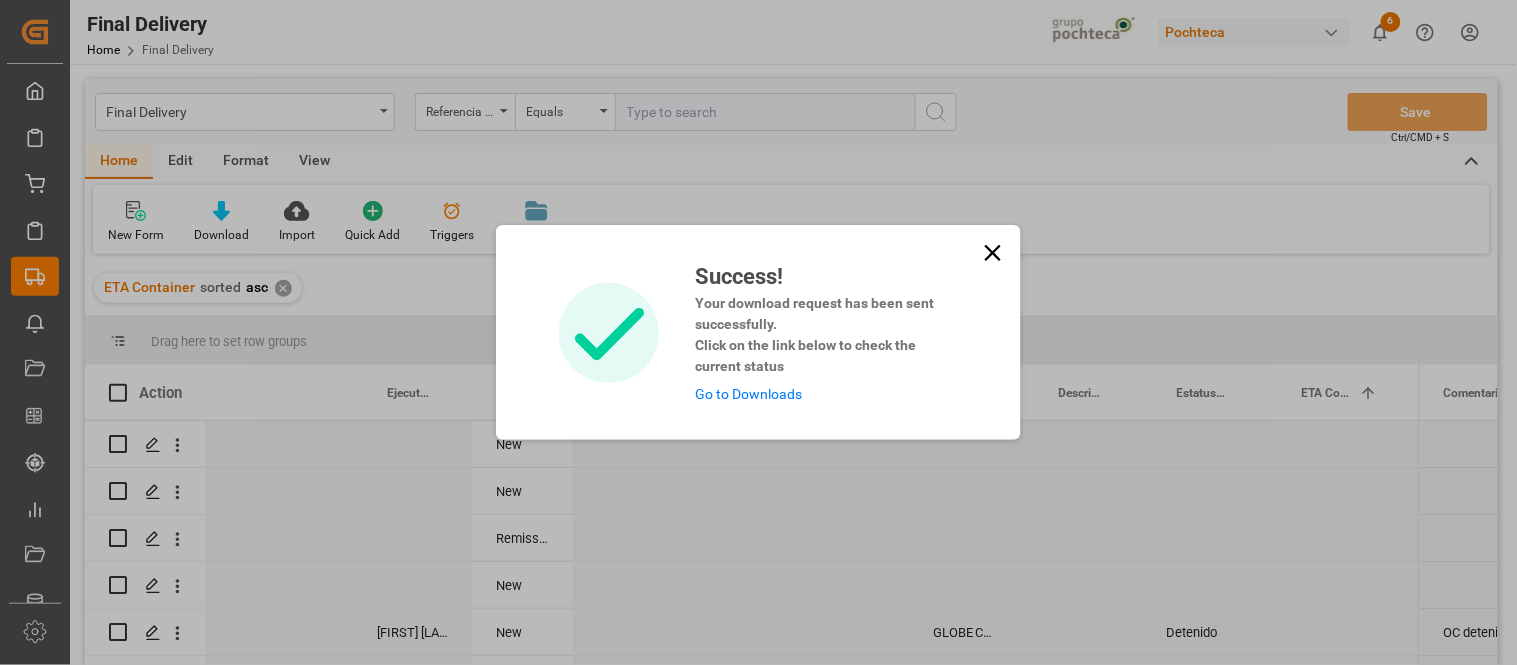 click 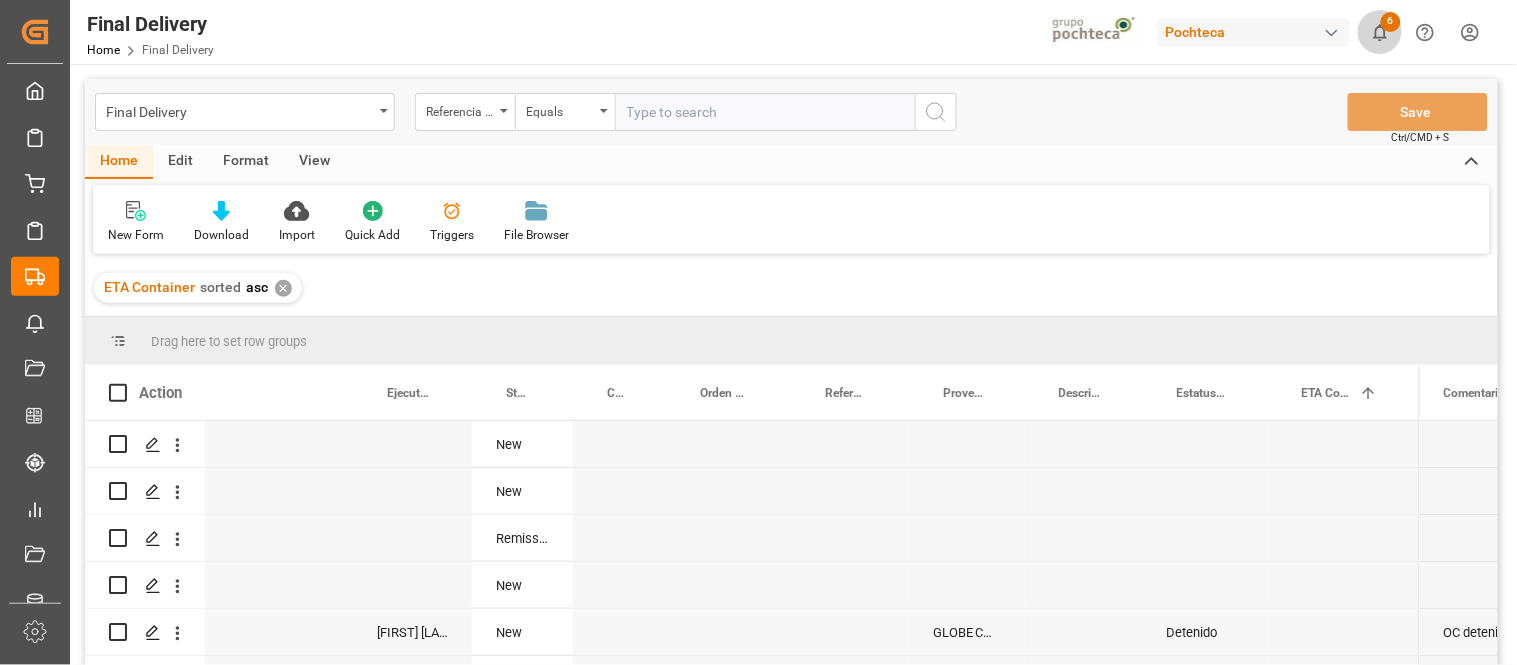 click on "6" at bounding box center [1391, 22] 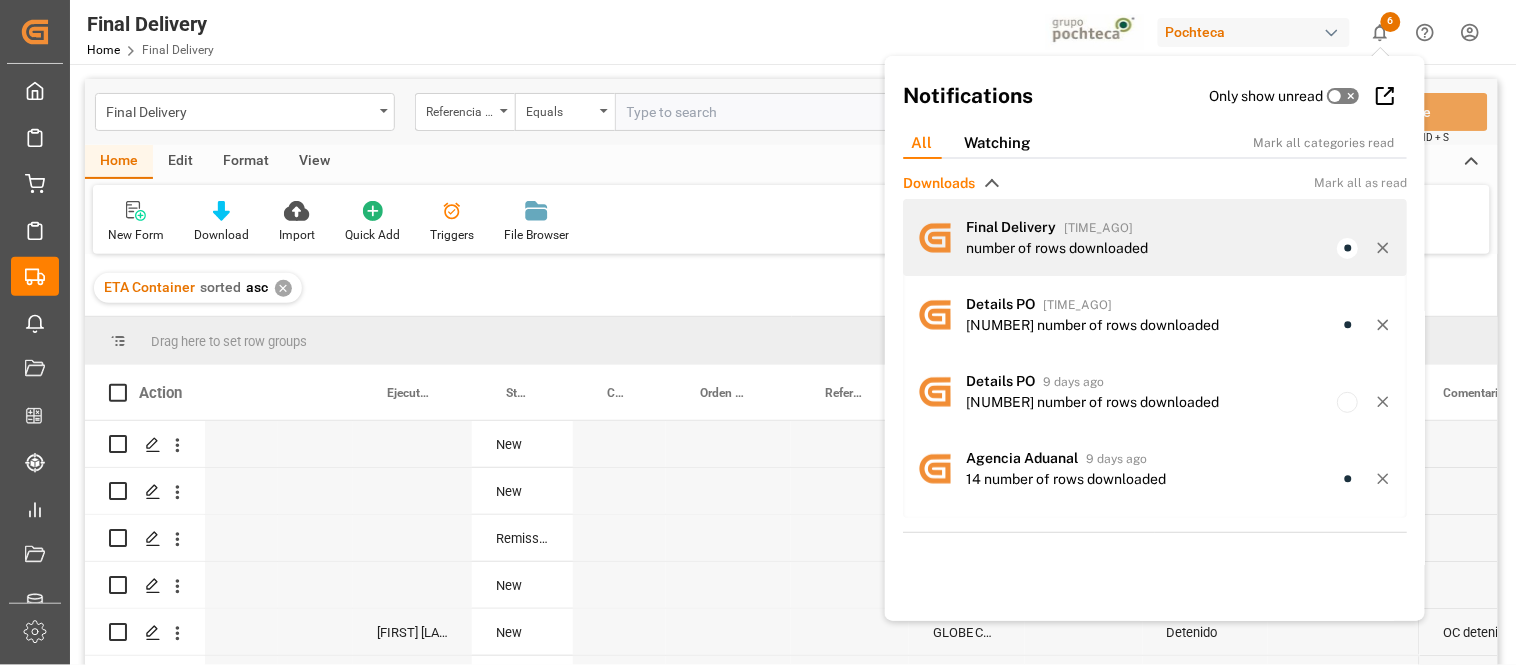 click on "Final Delivery [TIME] ago" at bounding box center (1179, 227) 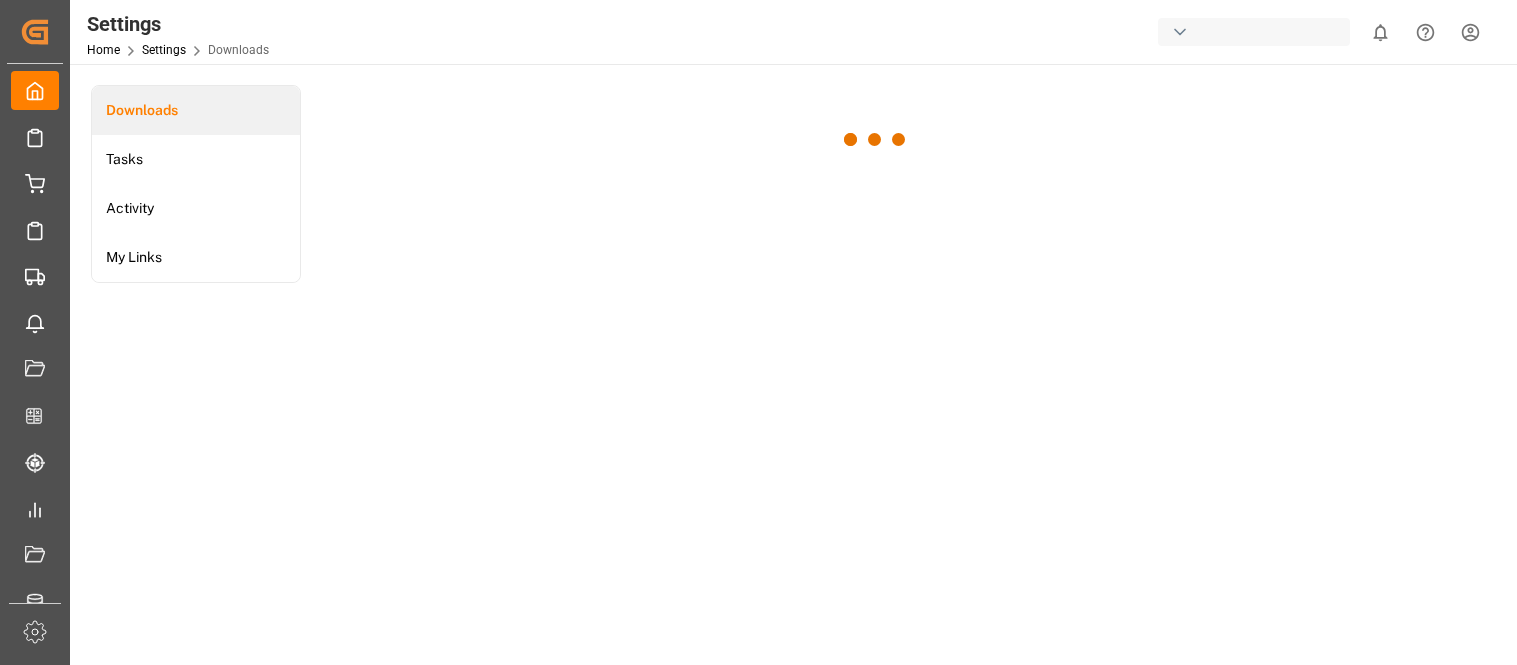 scroll, scrollTop: 0, scrollLeft: 0, axis: both 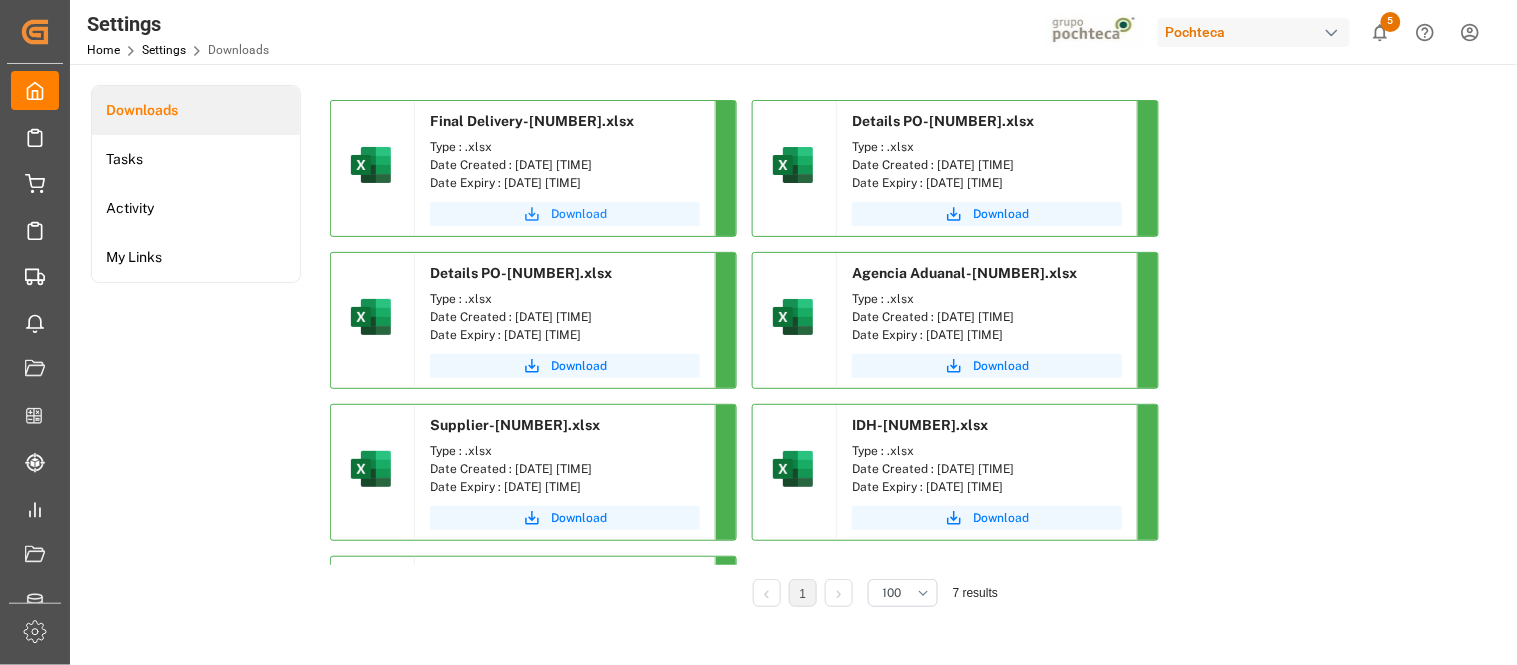 click on "Download" at bounding box center (579, 214) 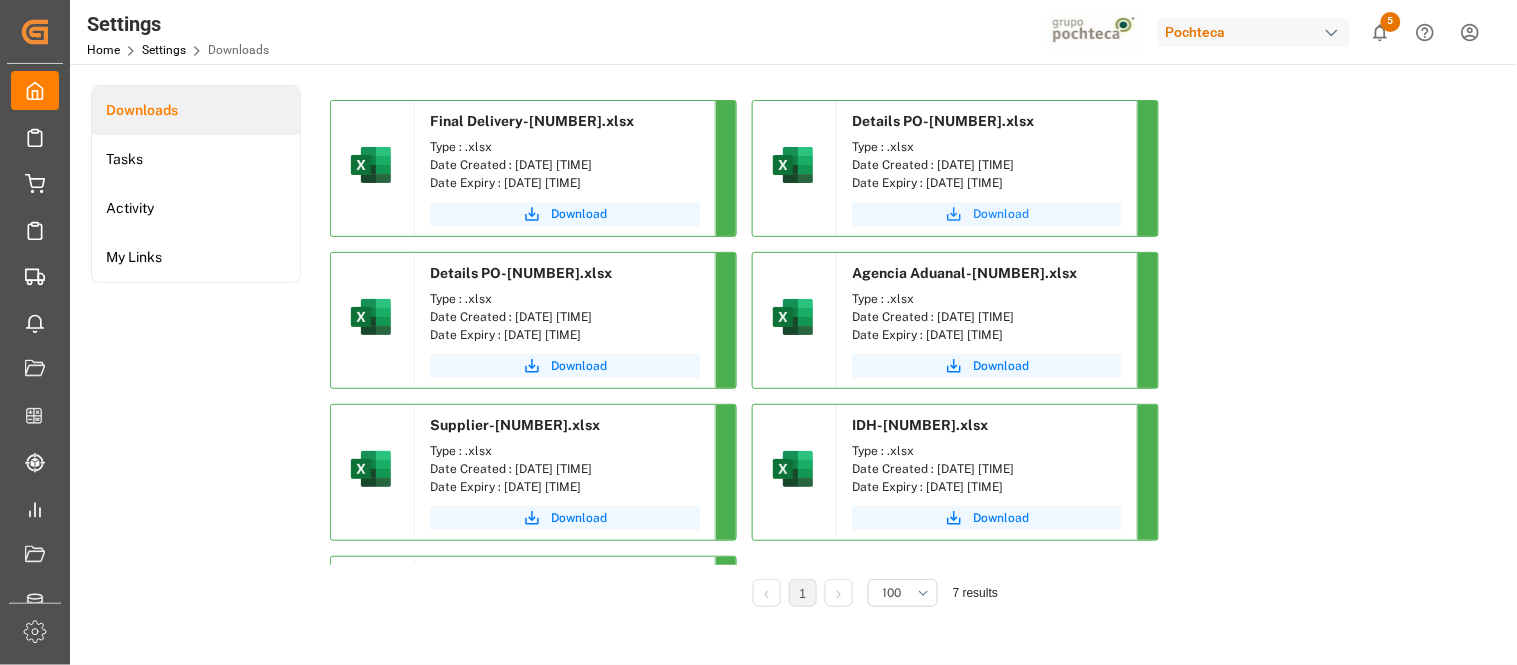 click on "Download" at bounding box center (1001, 214) 